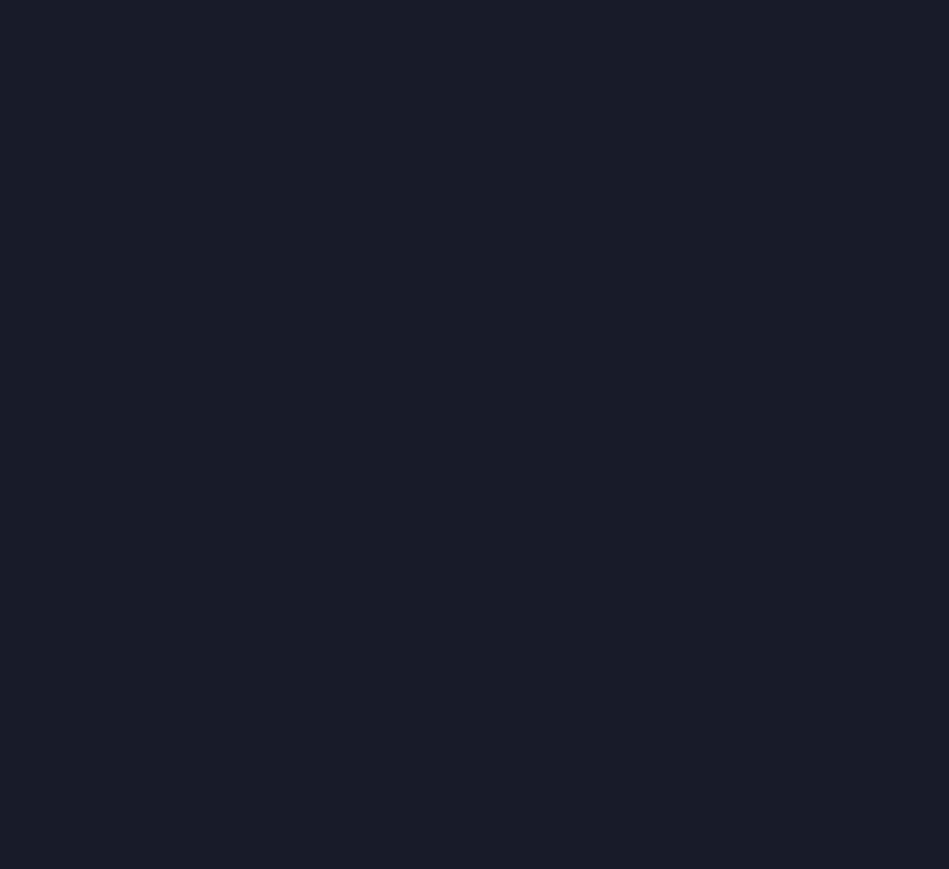 scroll, scrollTop: 0, scrollLeft: 0, axis: both 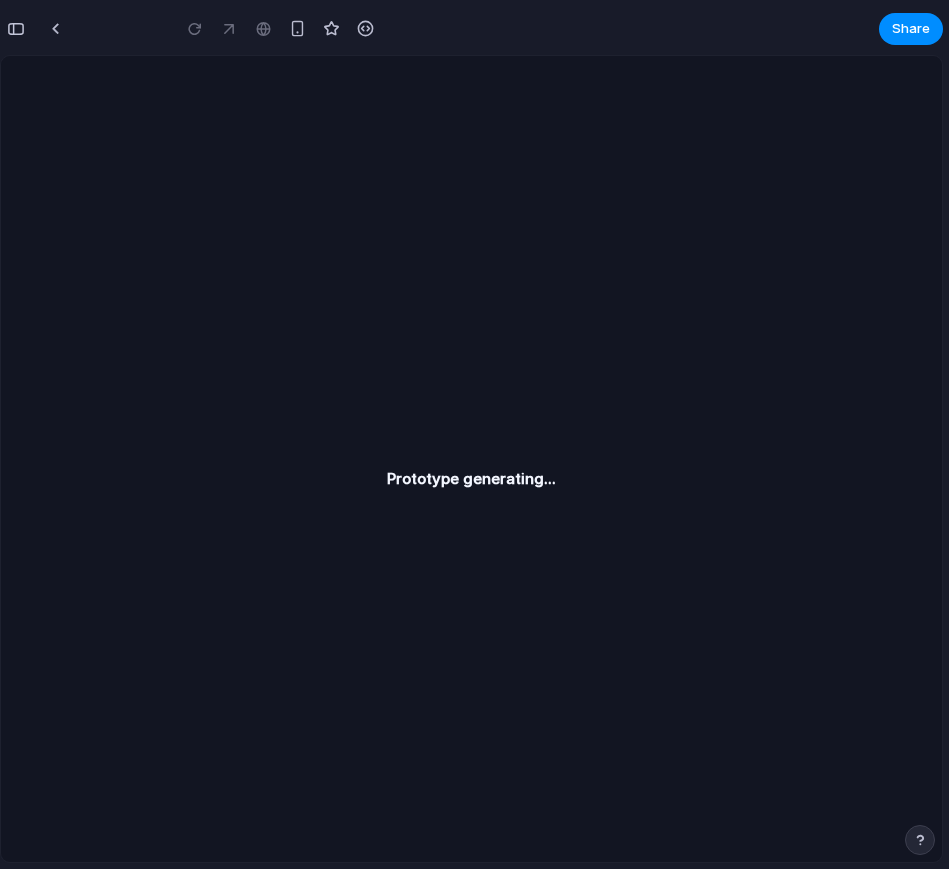 type on "**********" 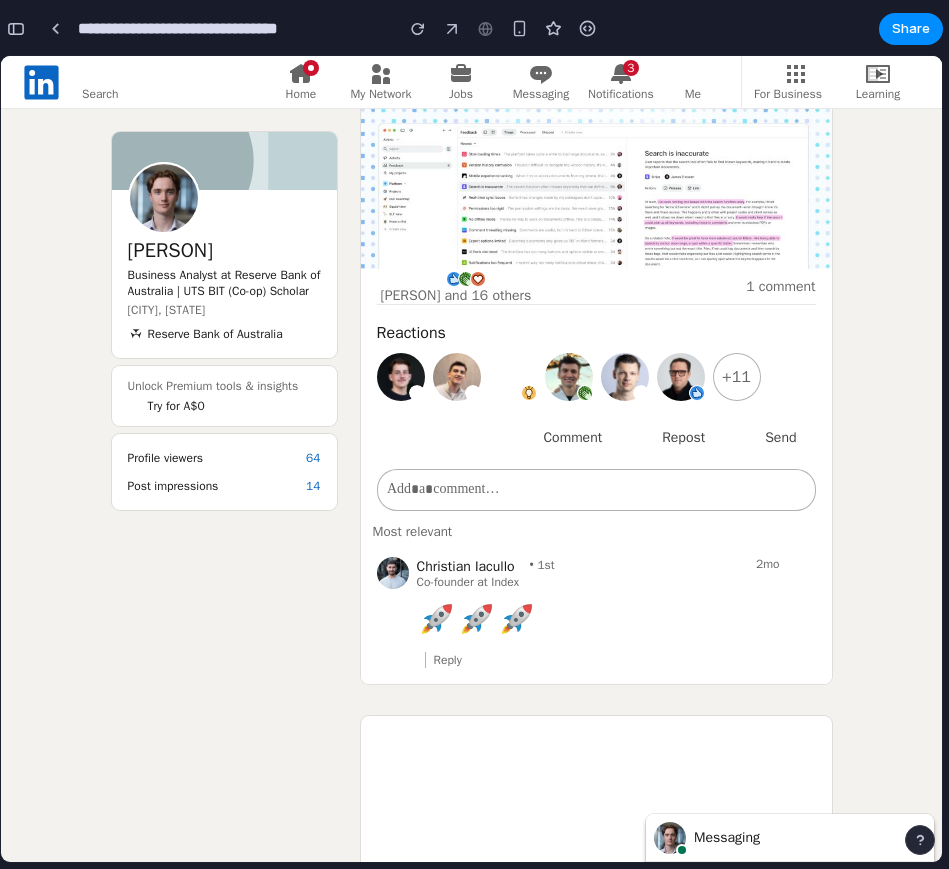 scroll, scrollTop: 0, scrollLeft: 0, axis: both 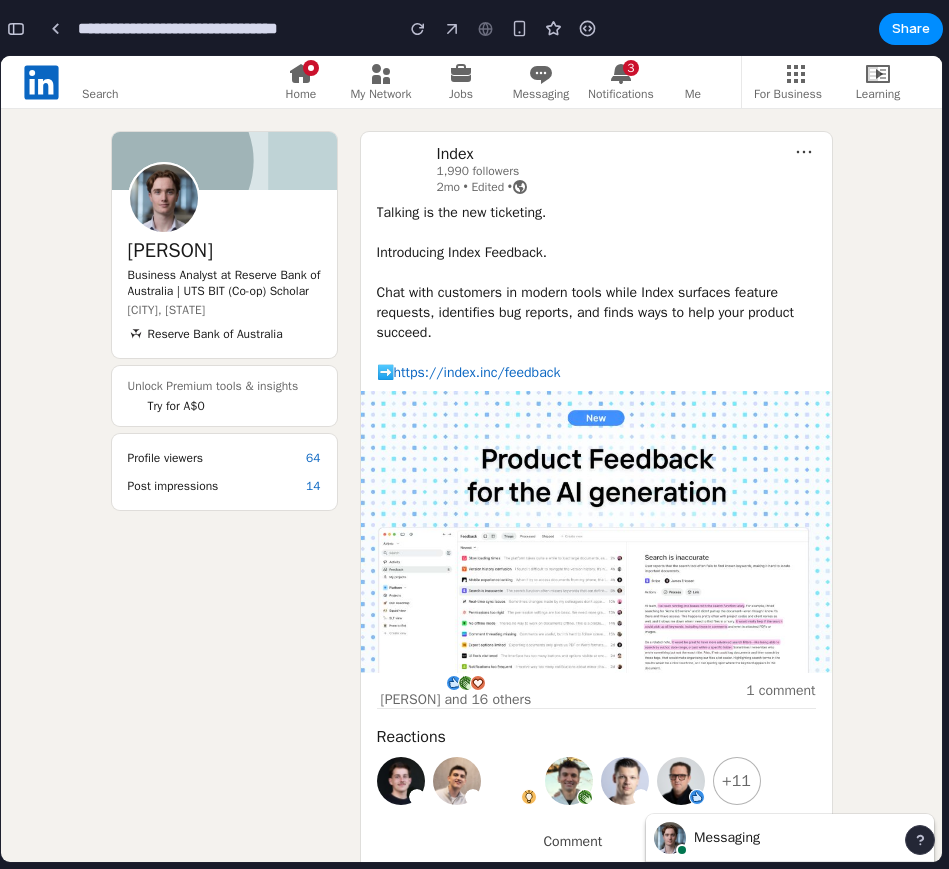 drag, startPoint x: 516, startPoint y: 779, endPoint x: 448, endPoint y: 766, distance: 69.2315 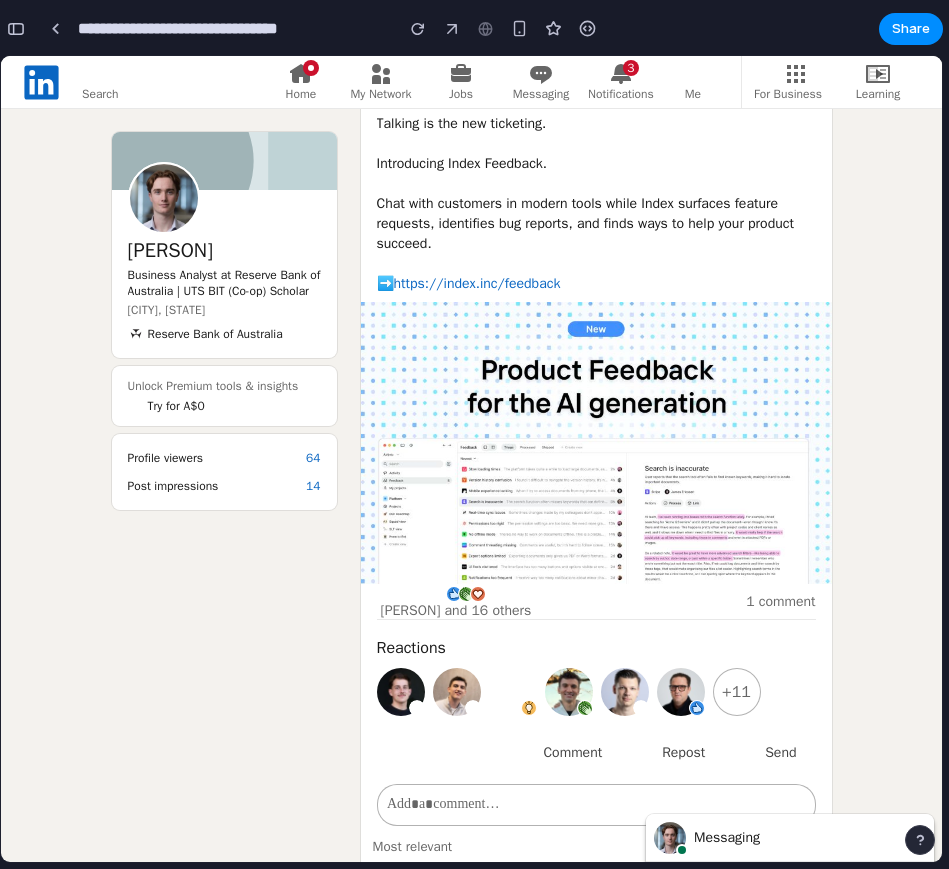 scroll, scrollTop: 0, scrollLeft: 0, axis: both 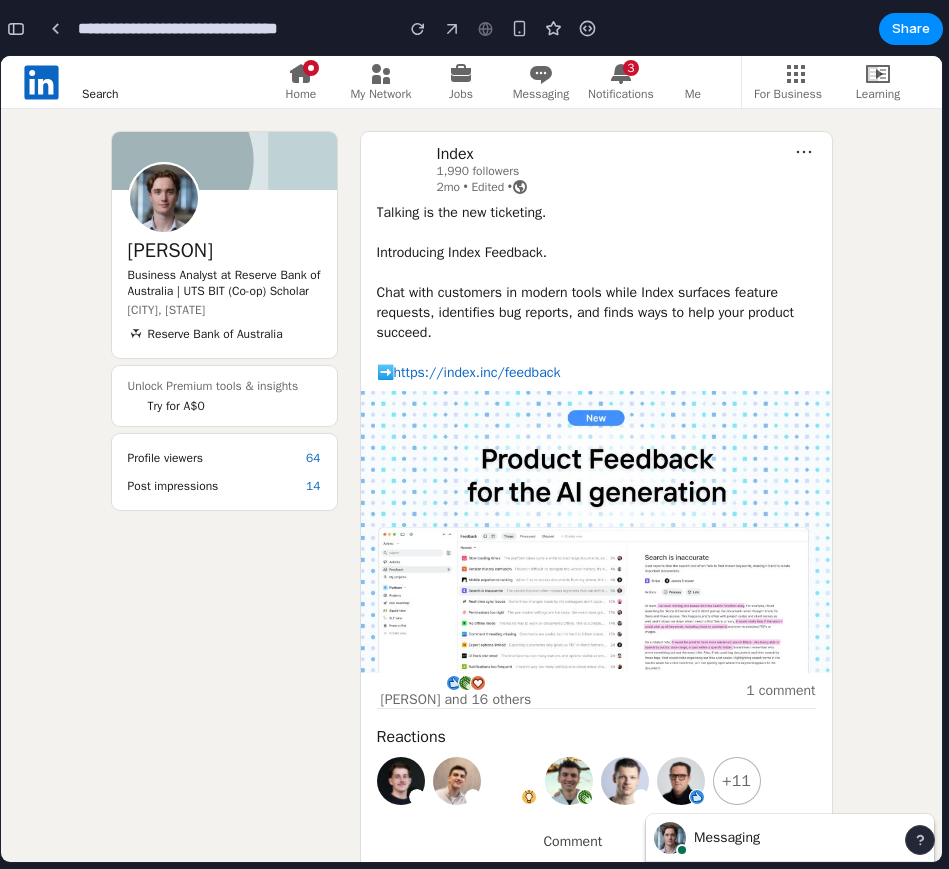 click on "Search" at bounding box center [100, 94] 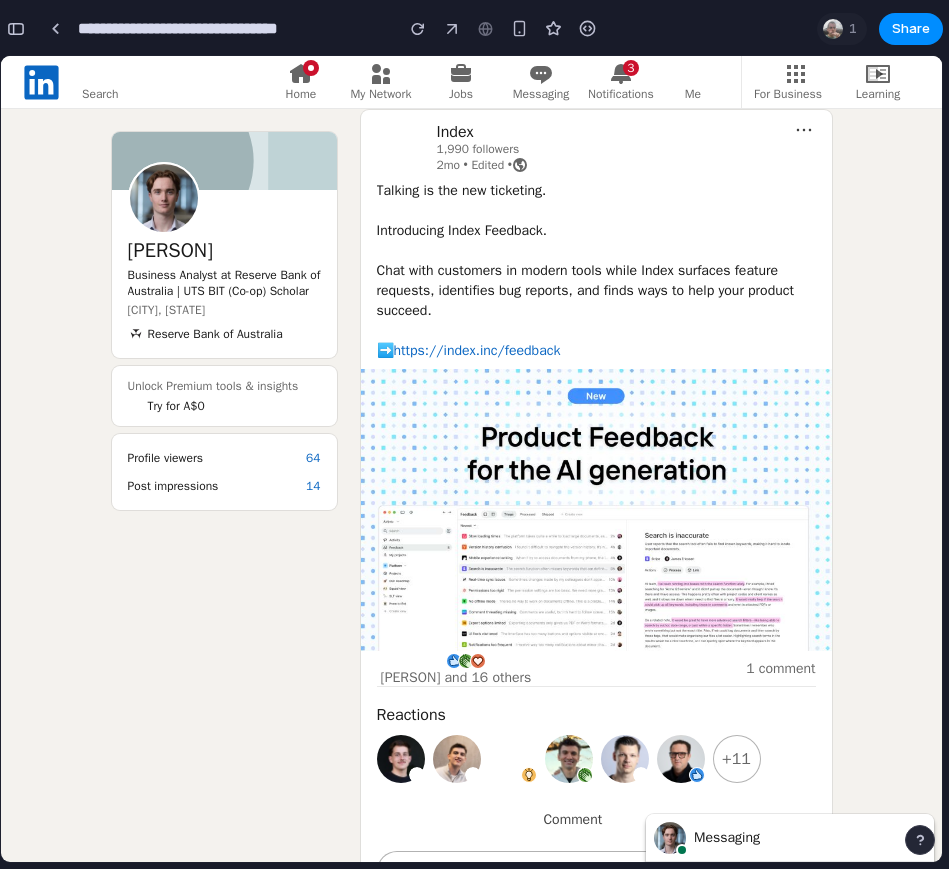scroll, scrollTop: 24, scrollLeft: 0, axis: vertical 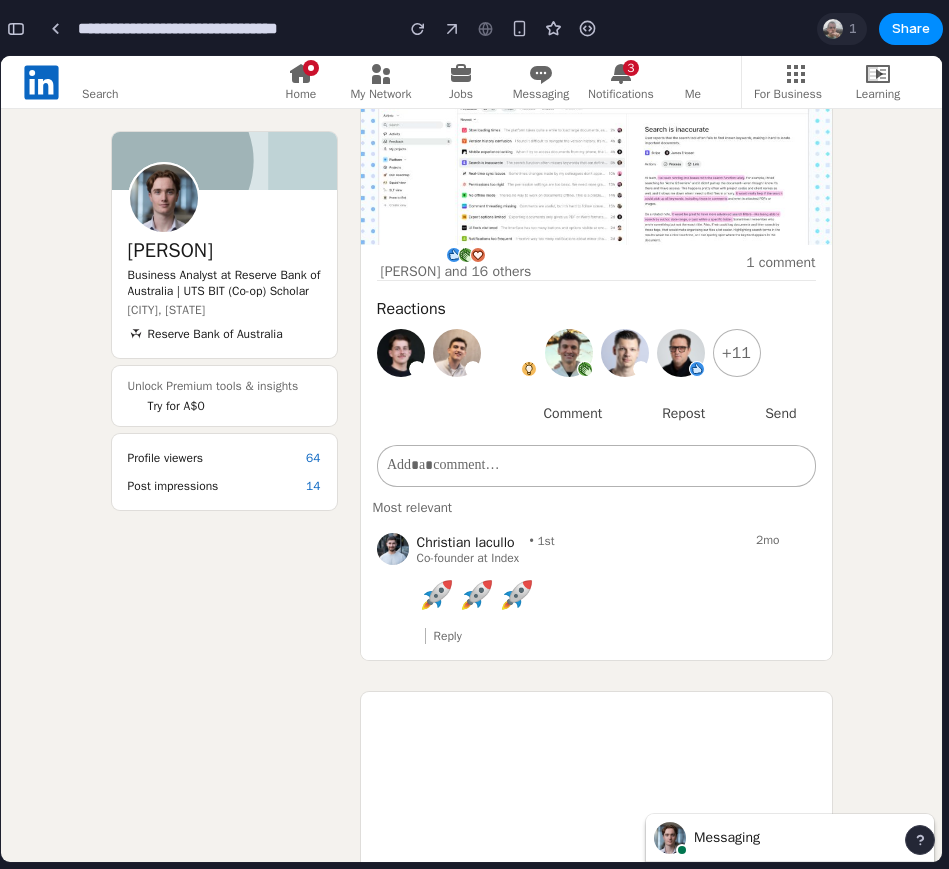 click at bounding box center (833, 29) 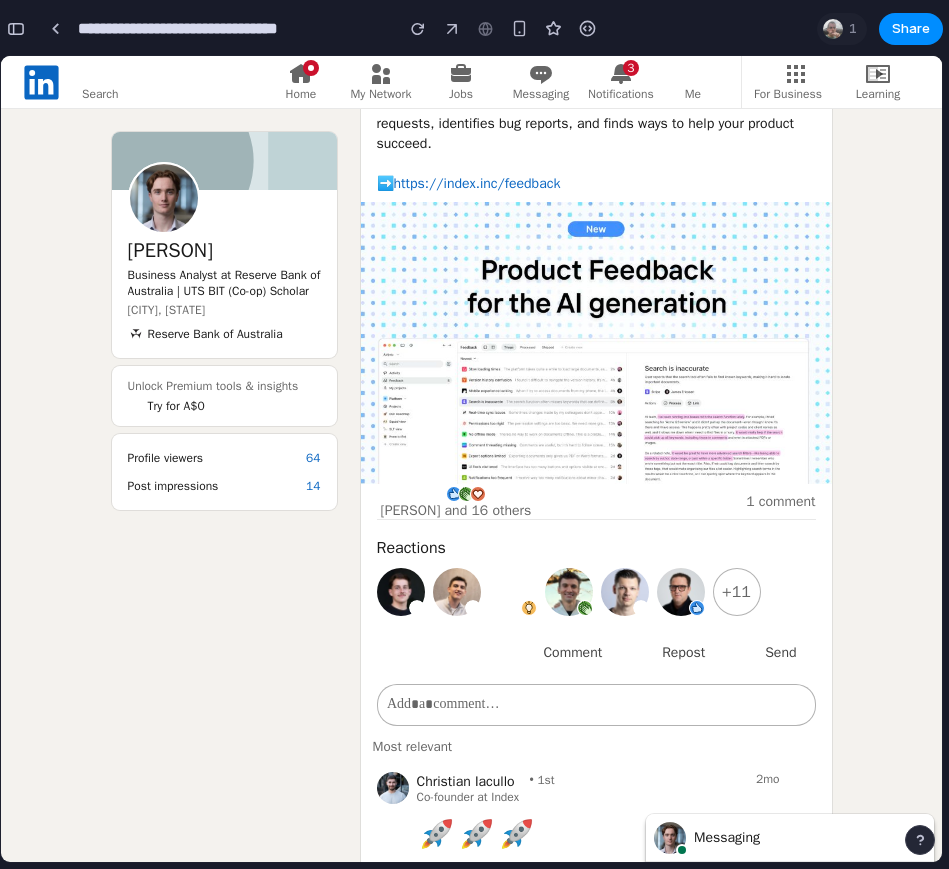 scroll, scrollTop: 0, scrollLeft: 0, axis: both 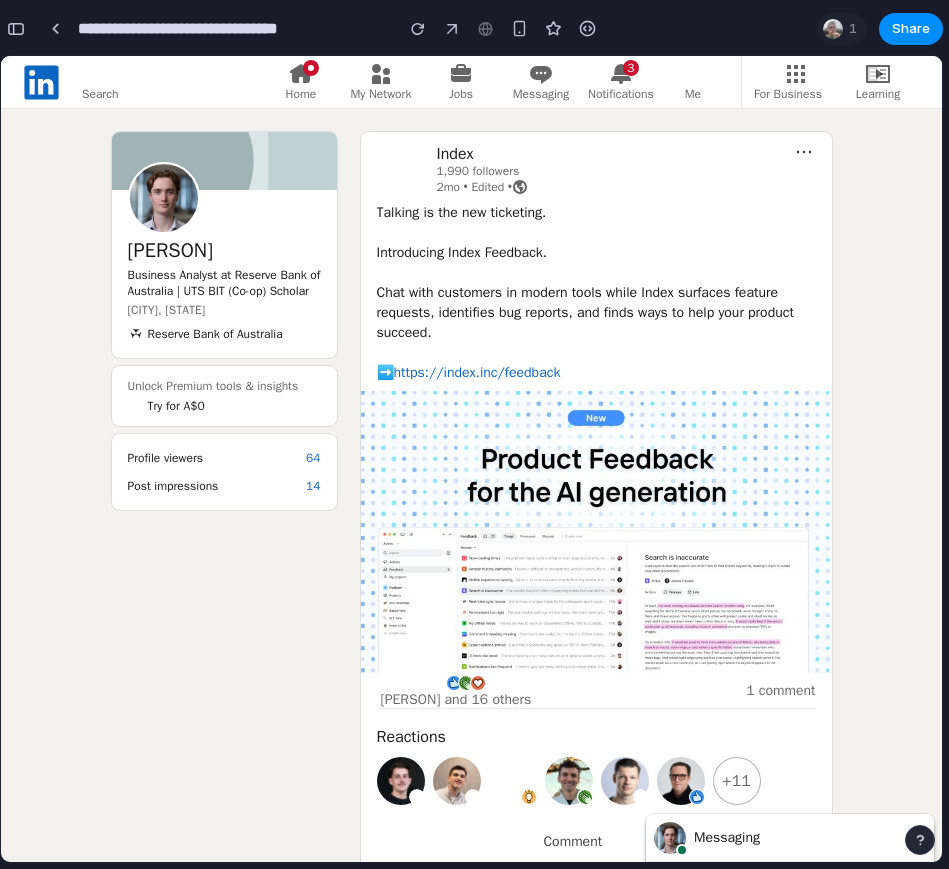 click on "**********" at bounding box center [321, 29] 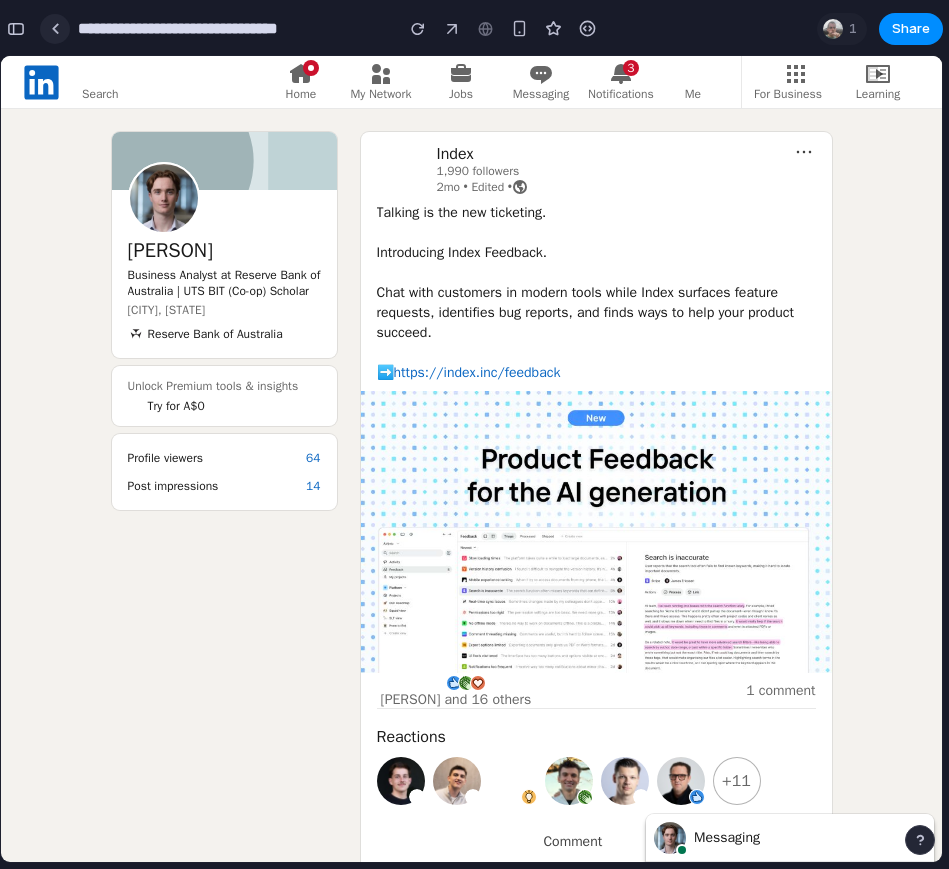 click at bounding box center (55, 29) 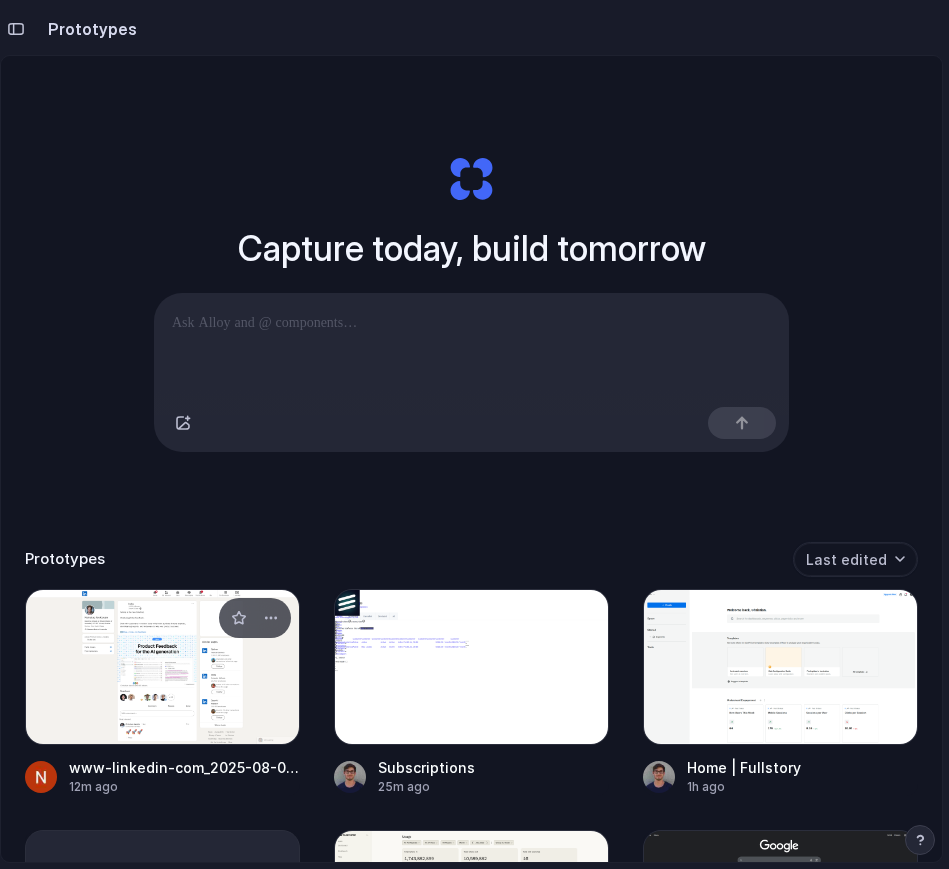 click at bounding box center (162, 667) 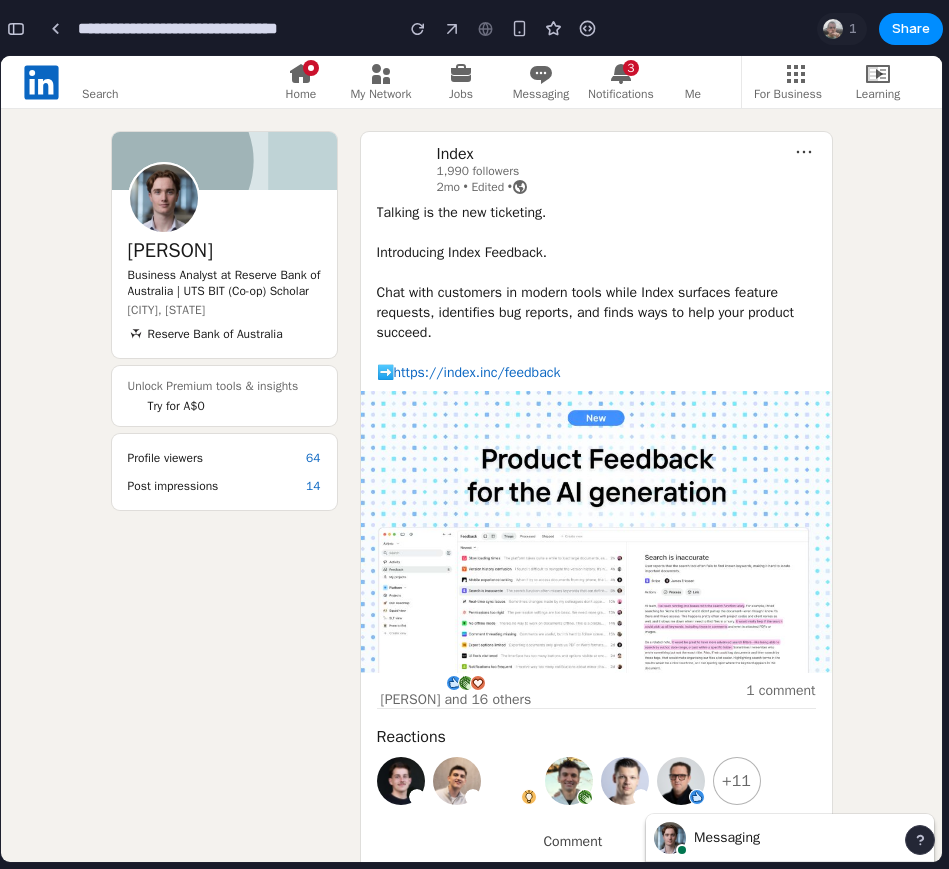 scroll, scrollTop: 0, scrollLeft: 0, axis: both 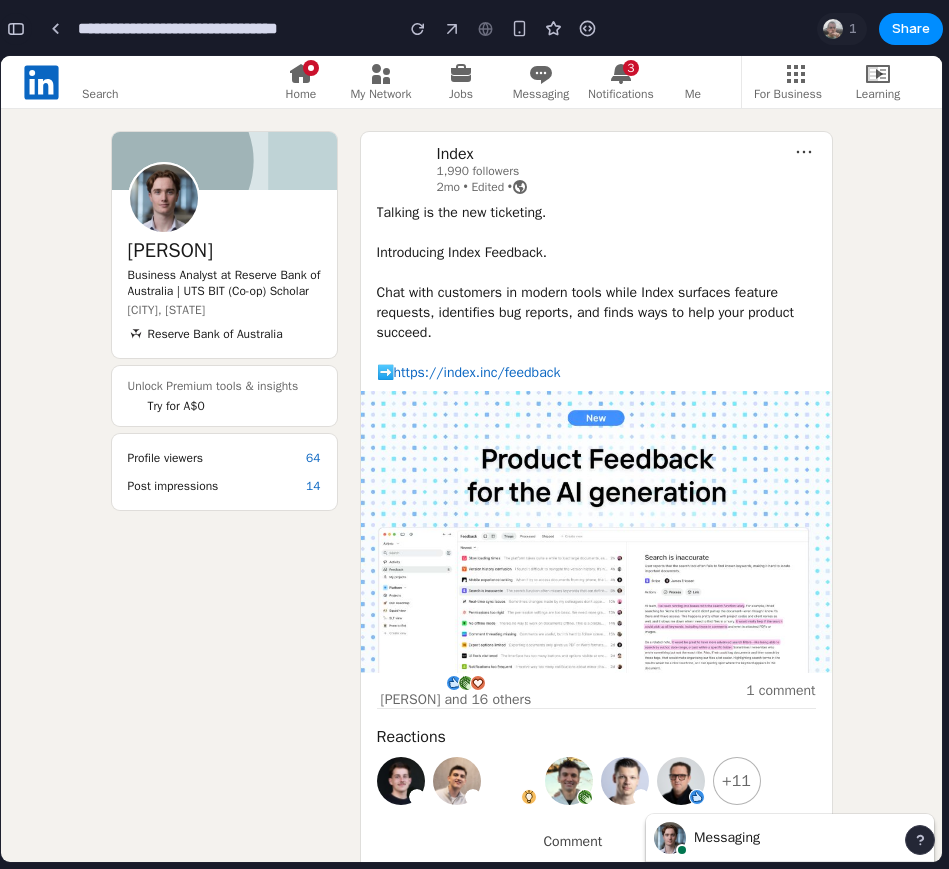 click at bounding box center [16, 29] 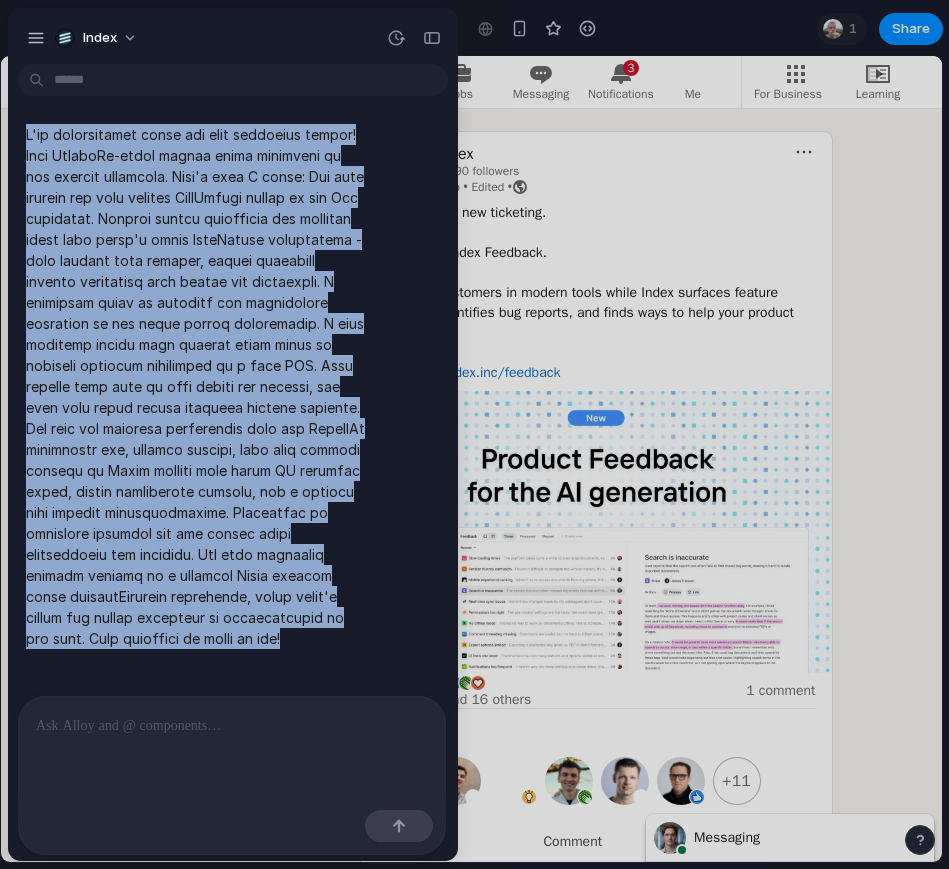 drag, startPoint x: 27, startPoint y: 137, endPoint x: 368, endPoint y: 664, distance: 627.70215 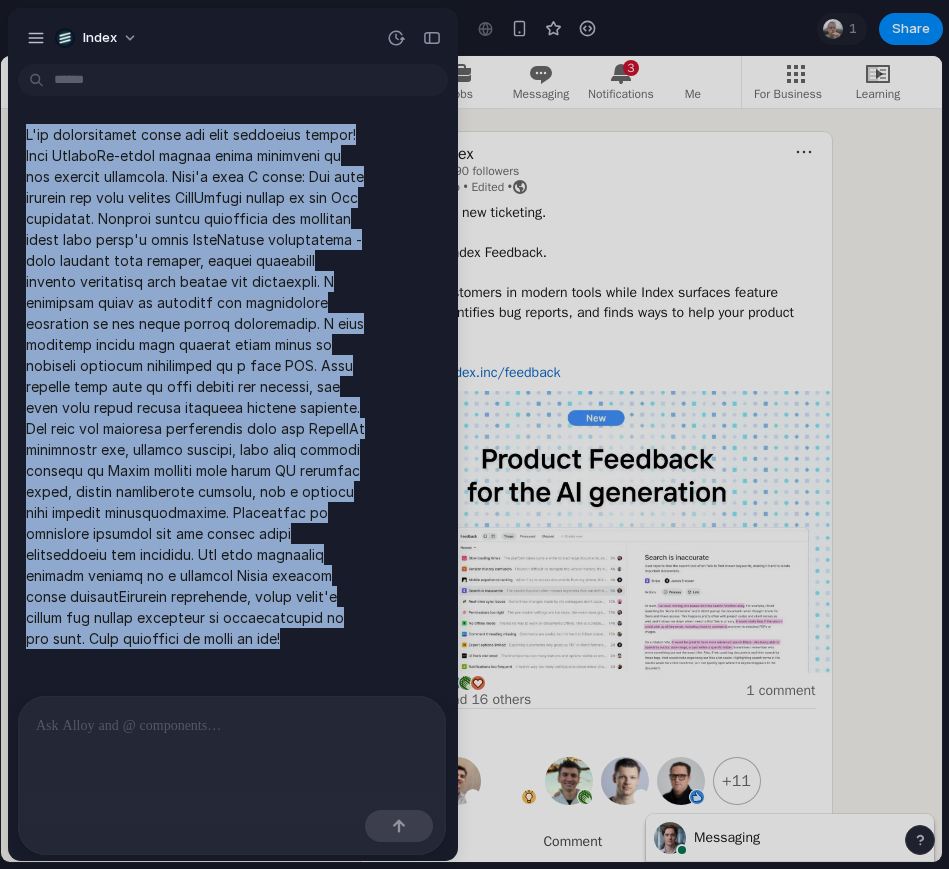 click at bounding box center [474, 434] 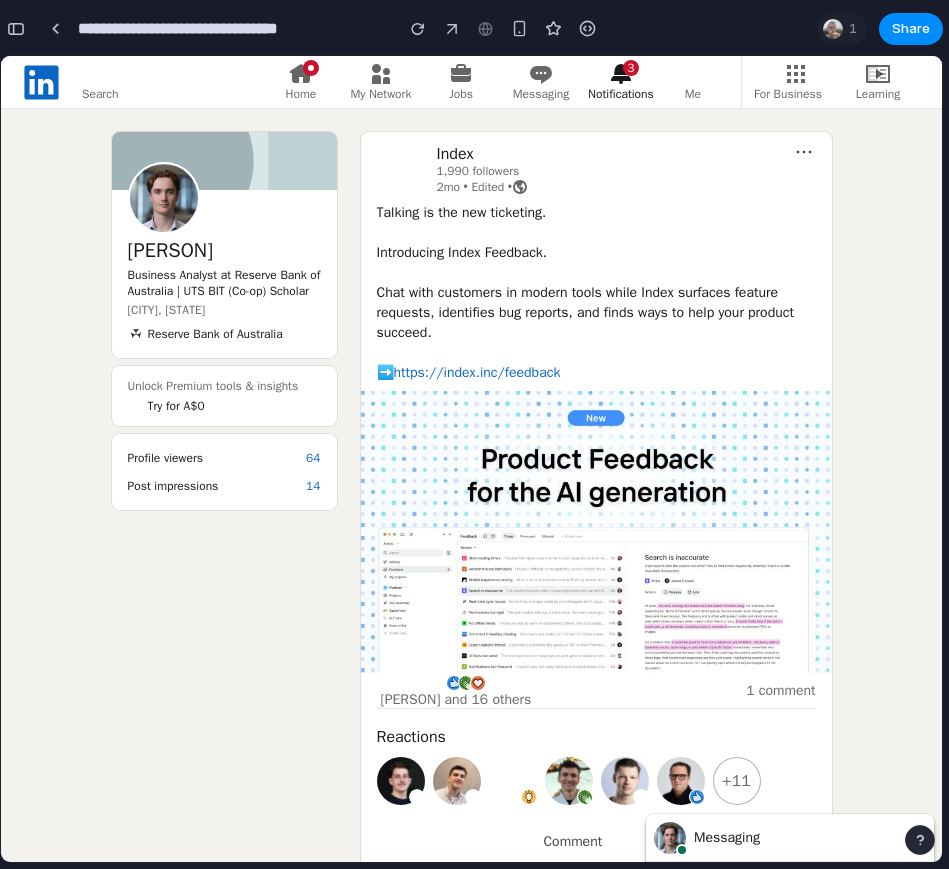 click 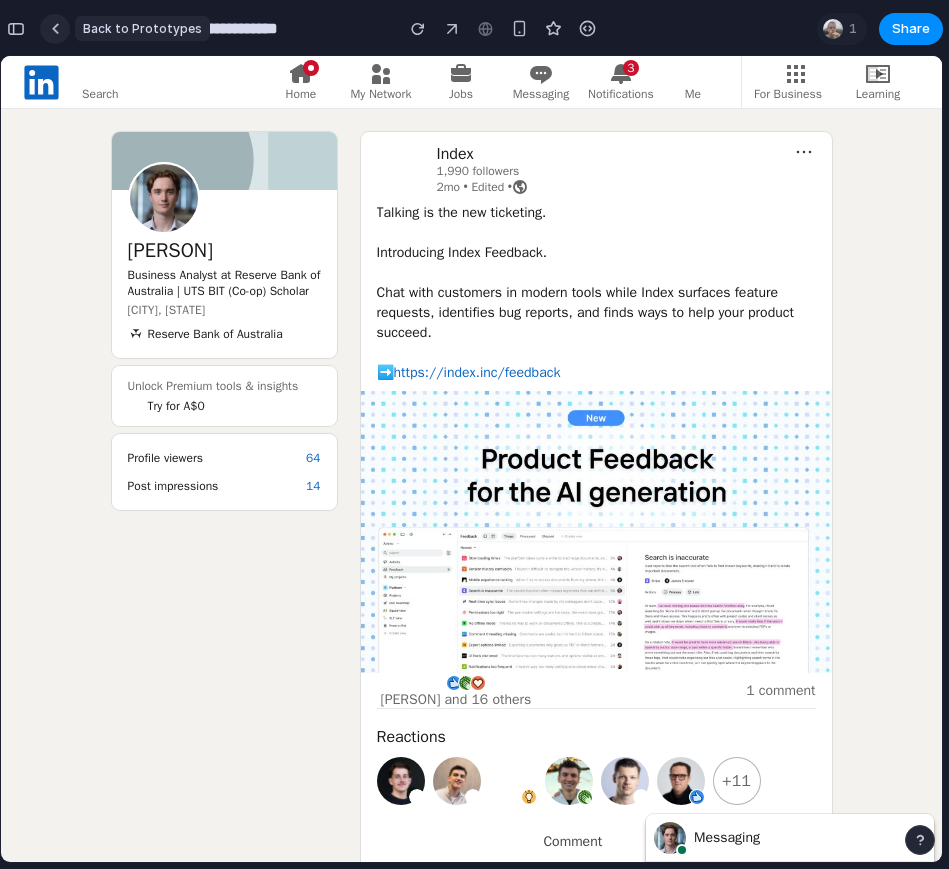 click at bounding box center [55, 29] 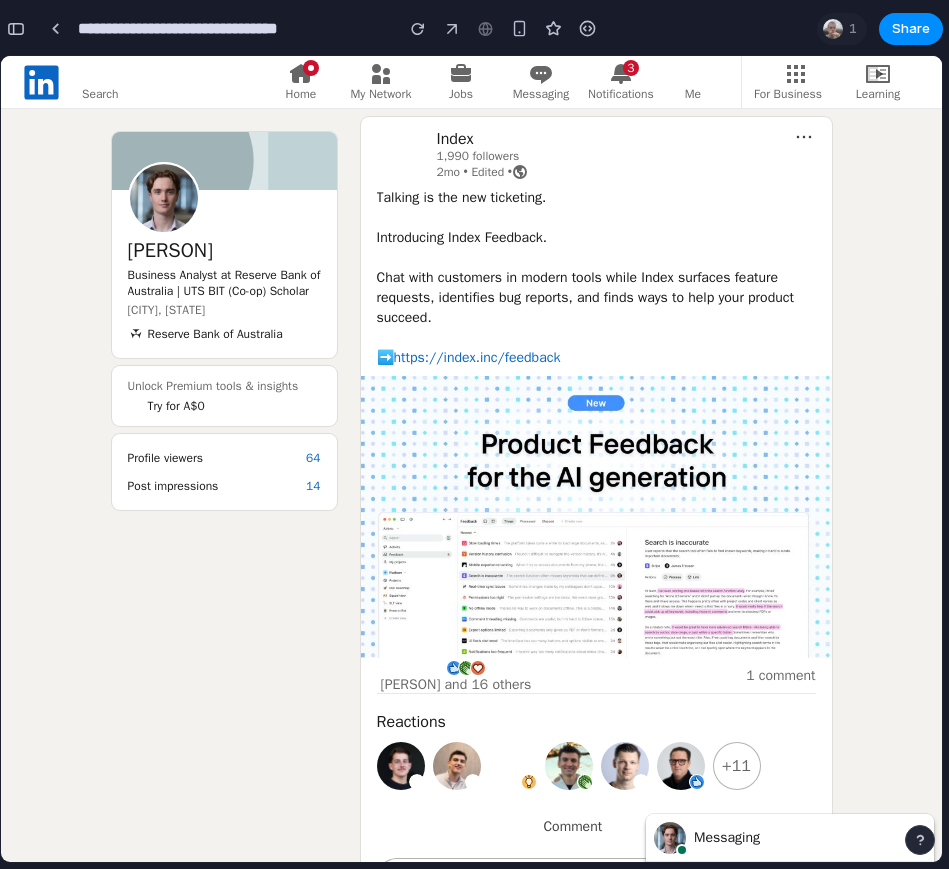 scroll, scrollTop: 0, scrollLeft: 0, axis: both 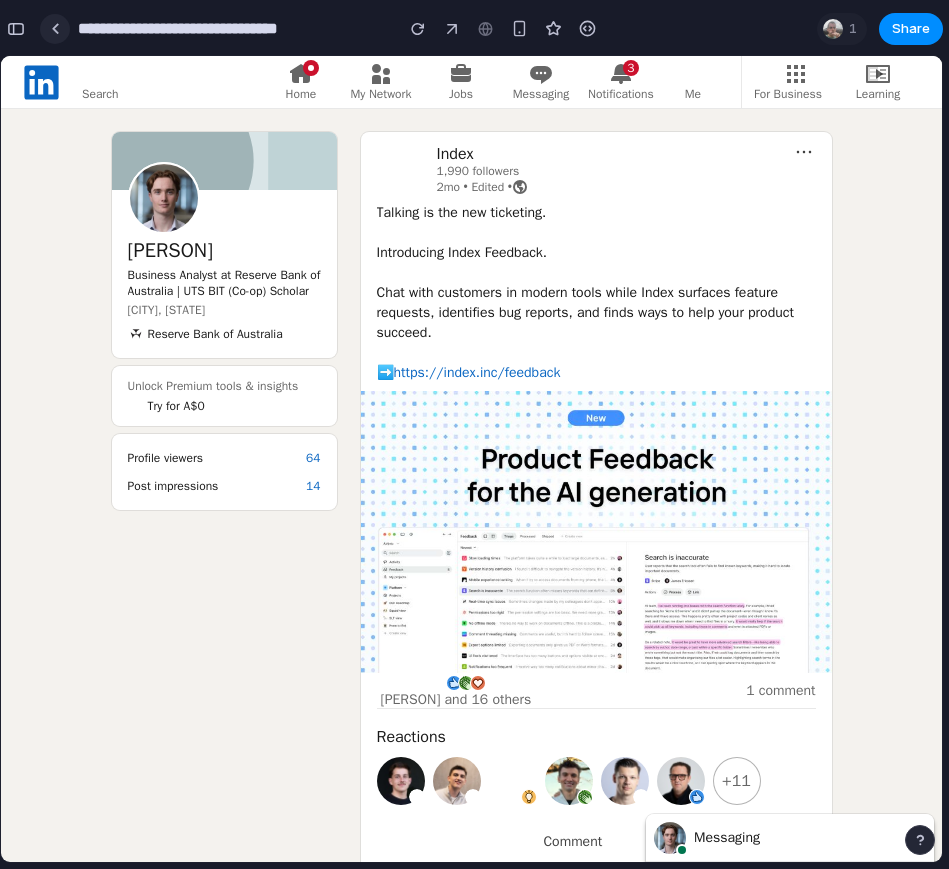 click at bounding box center (55, 29) 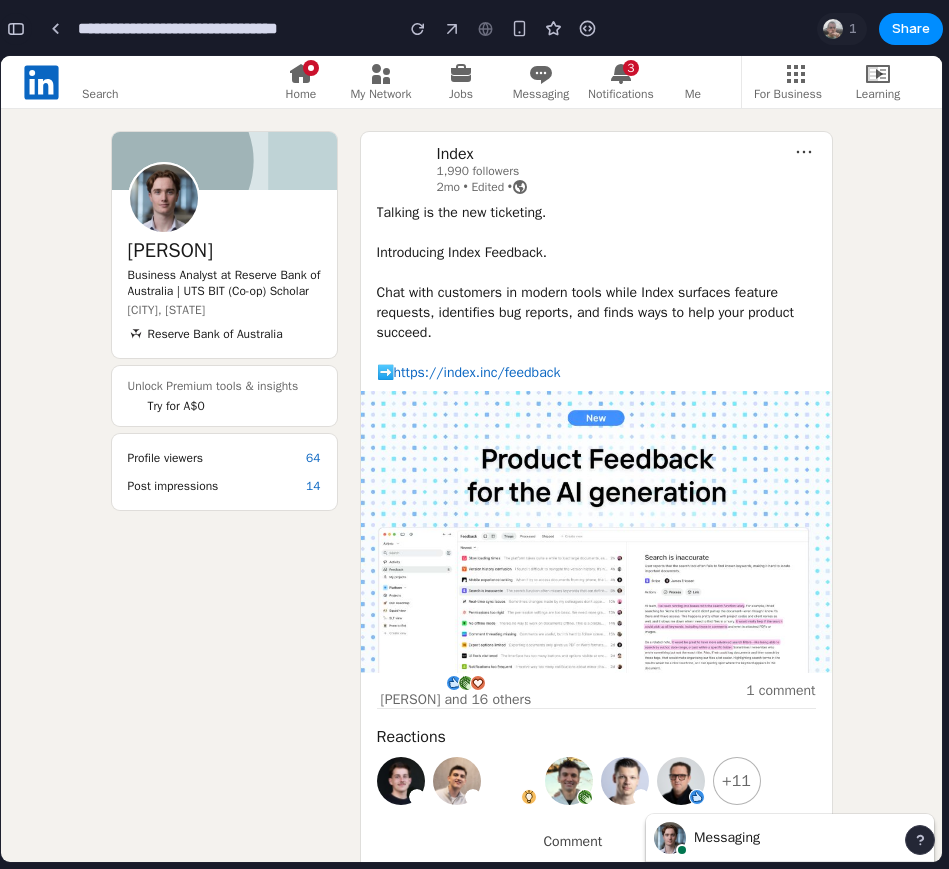 scroll, scrollTop: 0, scrollLeft: 0, axis: both 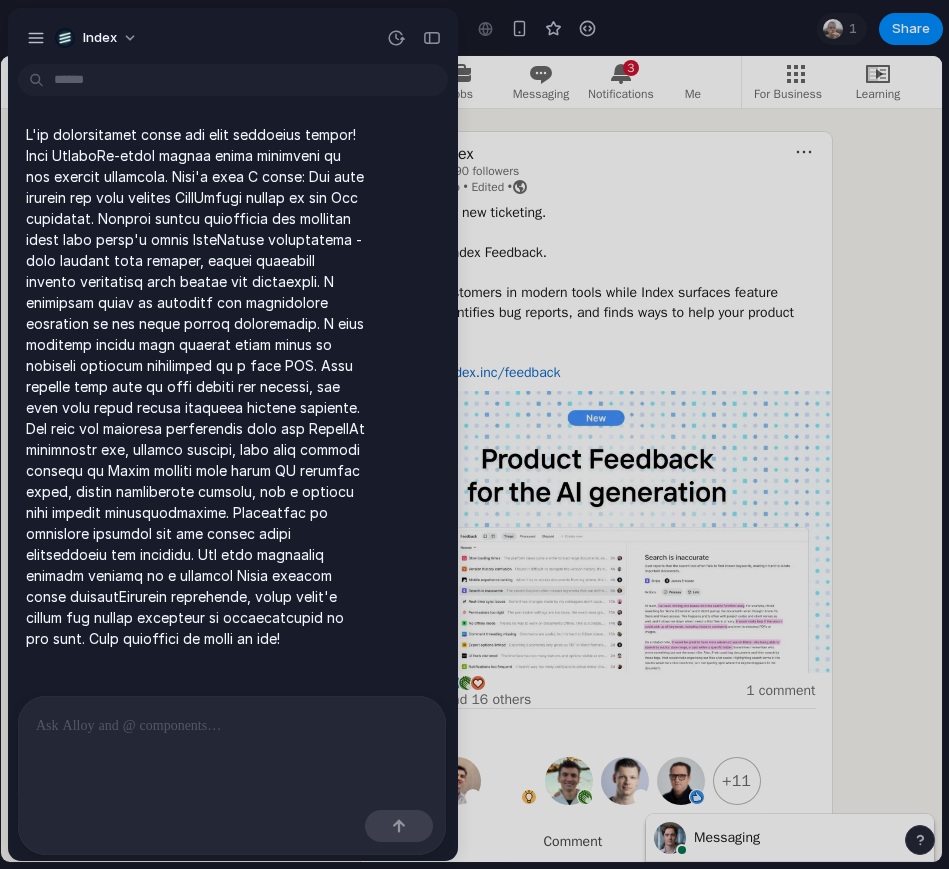 type 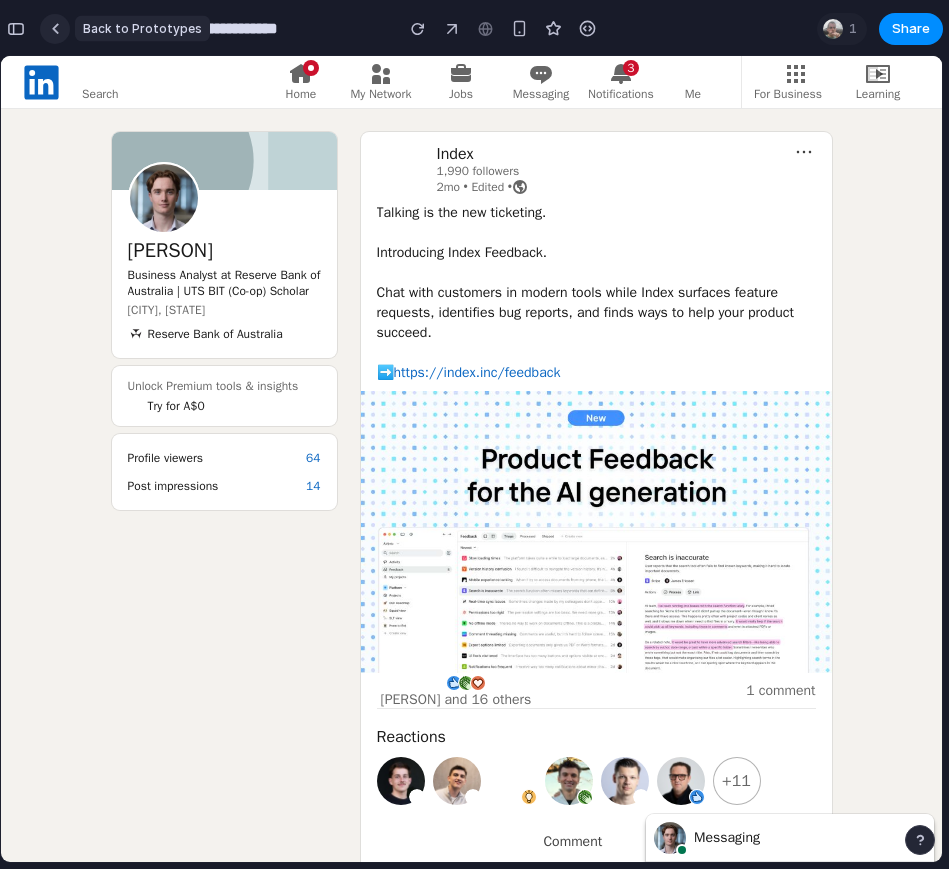 click at bounding box center [55, 29] 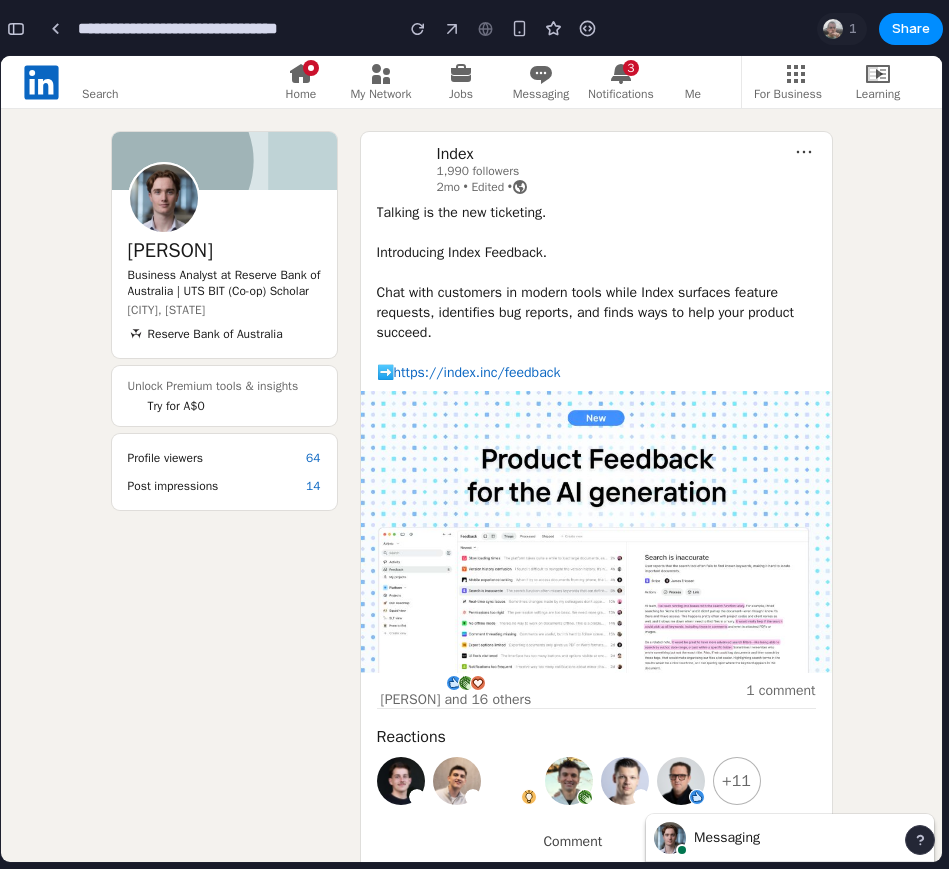 scroll, scrollTop: 0, scrollLeft: 0, axis: both 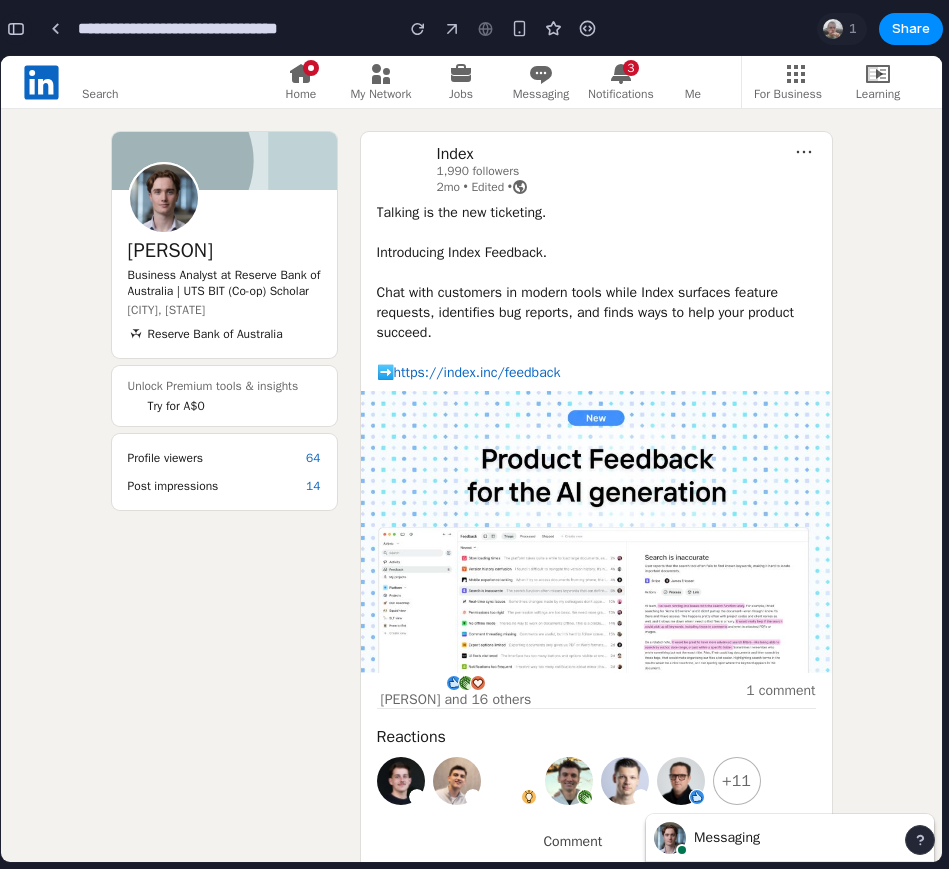 click at bounding box center (16, 29) 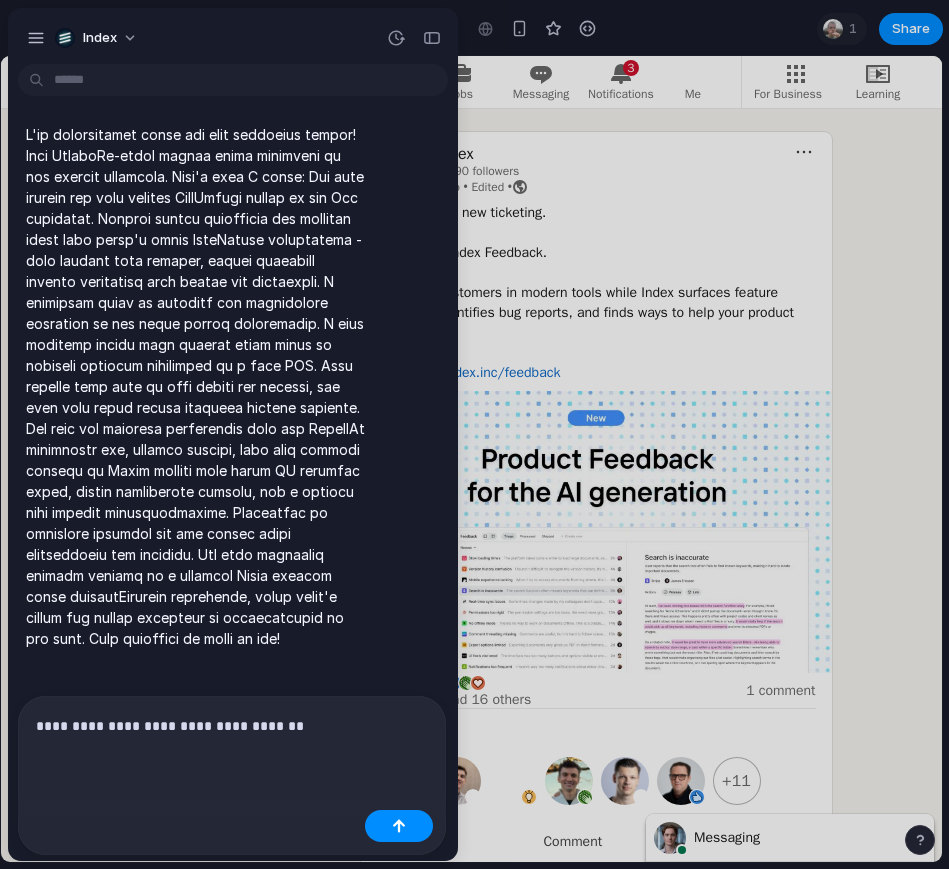 type 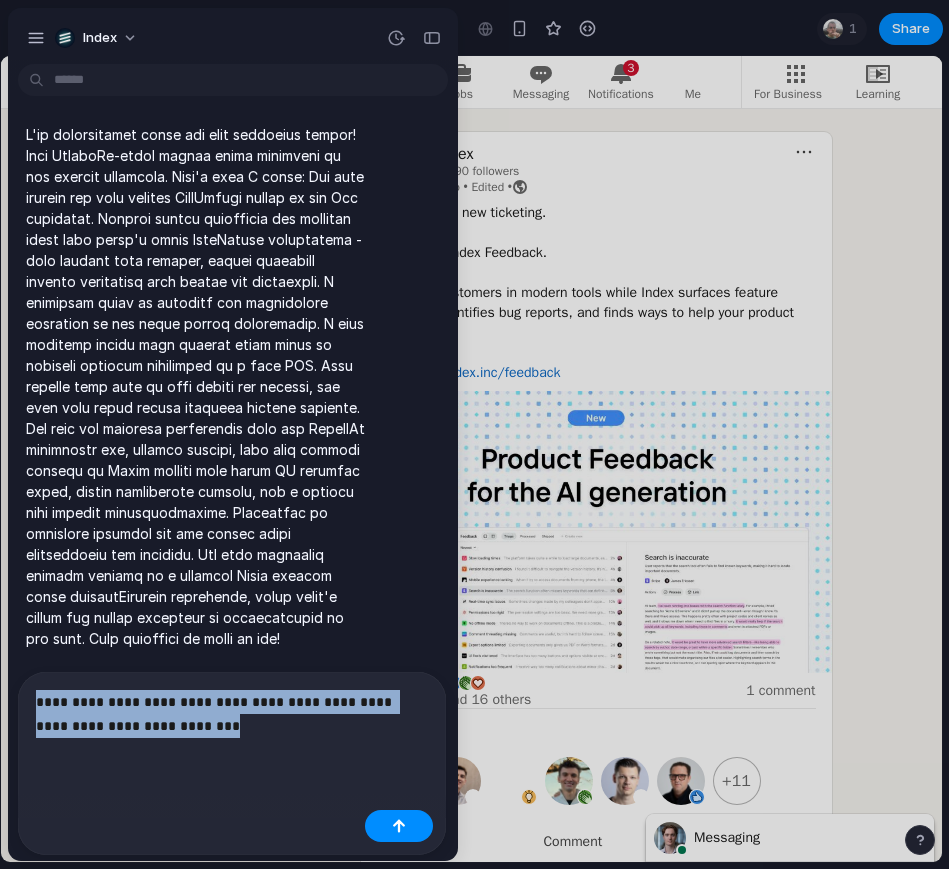 drag, startPoint x: 277, startPoint y: 732, endPoint x: -17, endPoint y: 674, distance: 299.66647 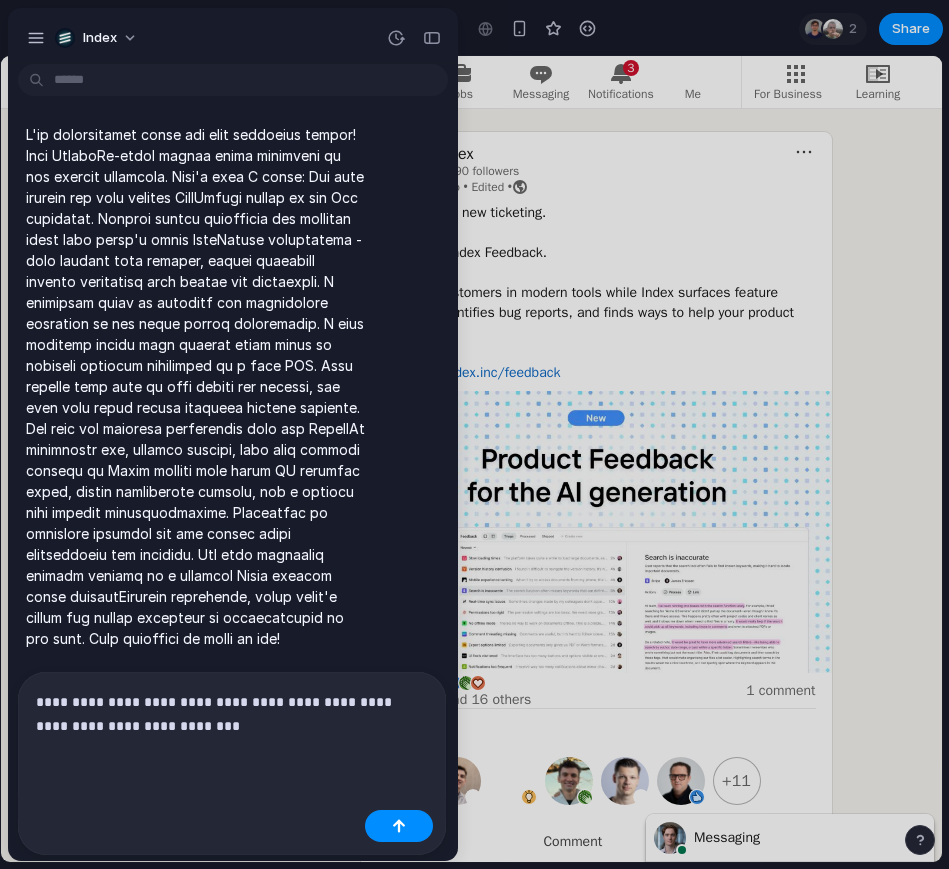 click on "**********" at bounding box center [232, 714] 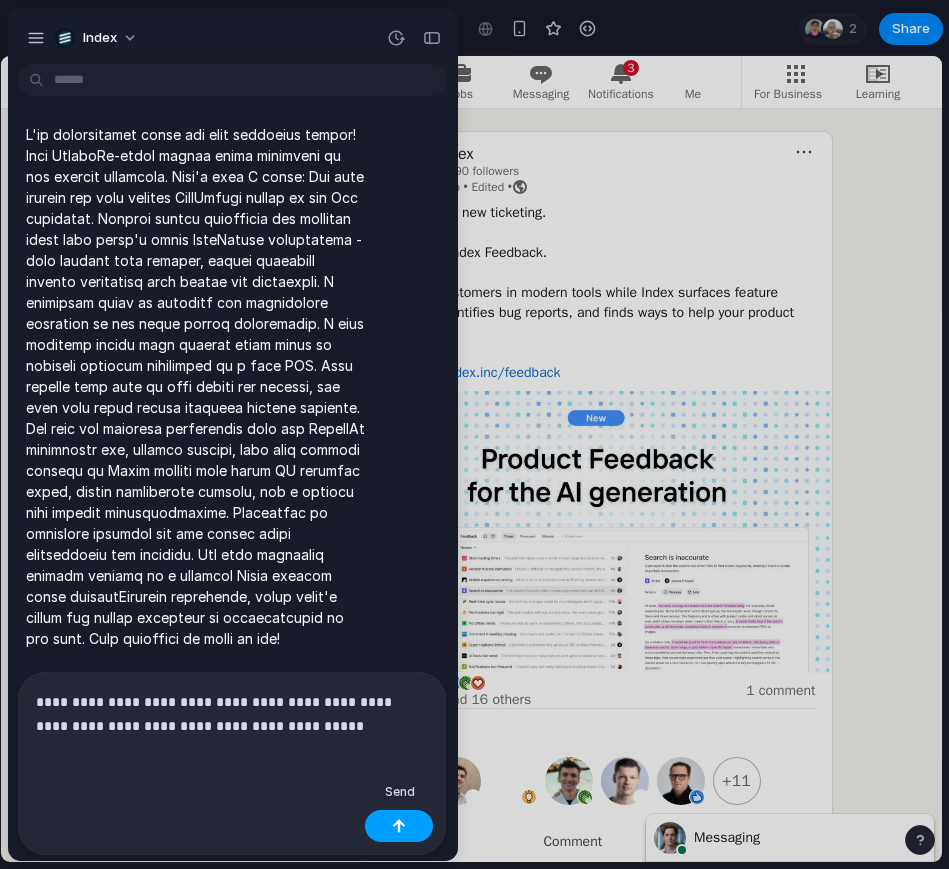 click at bounding box center [399, 826] 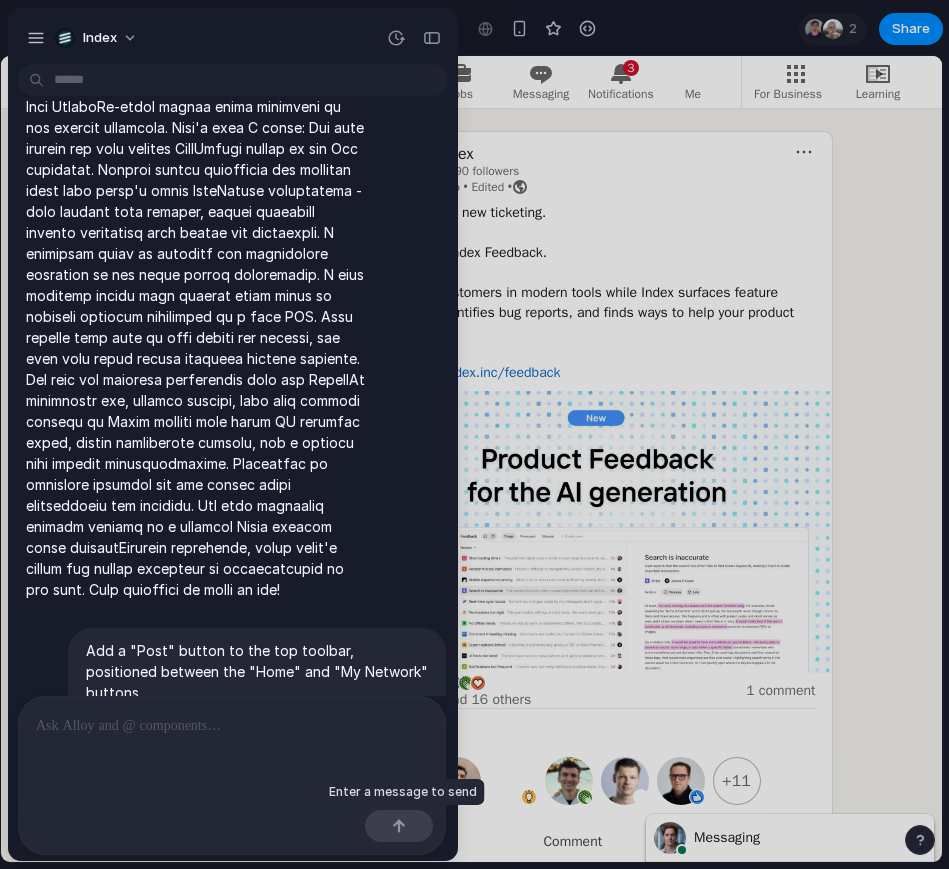 scroll, scrollTop: 99, scrollLeft: 0, axis: vertical 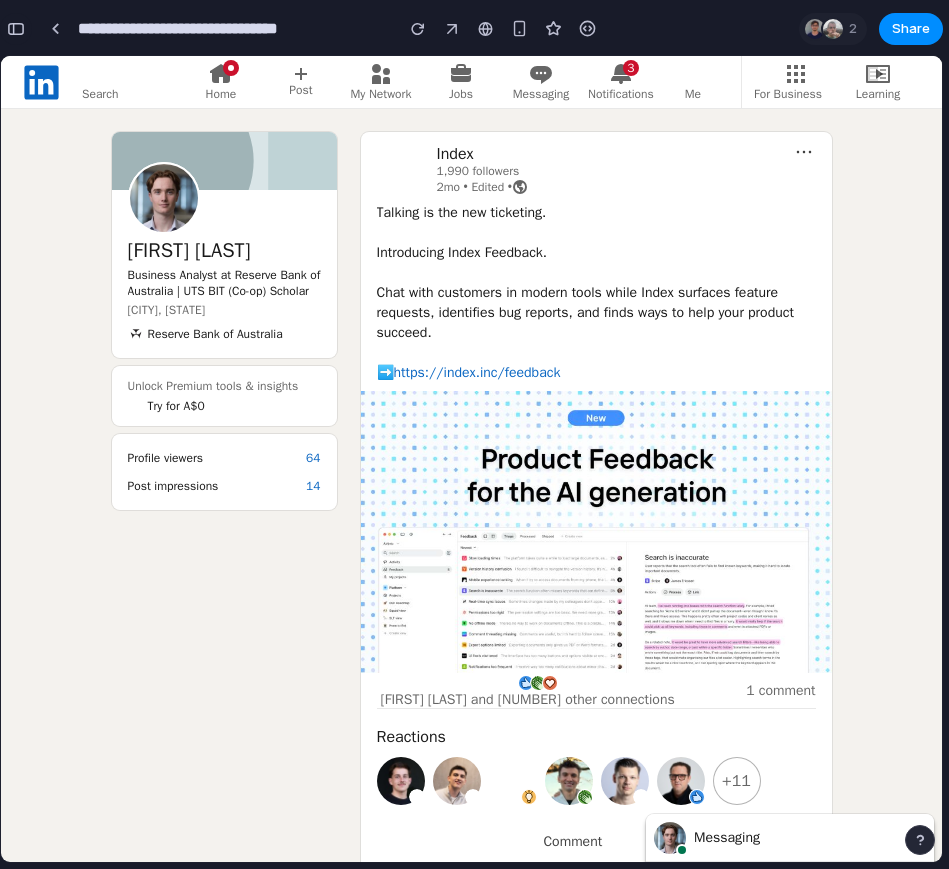 click at bounding box center [16, 29] 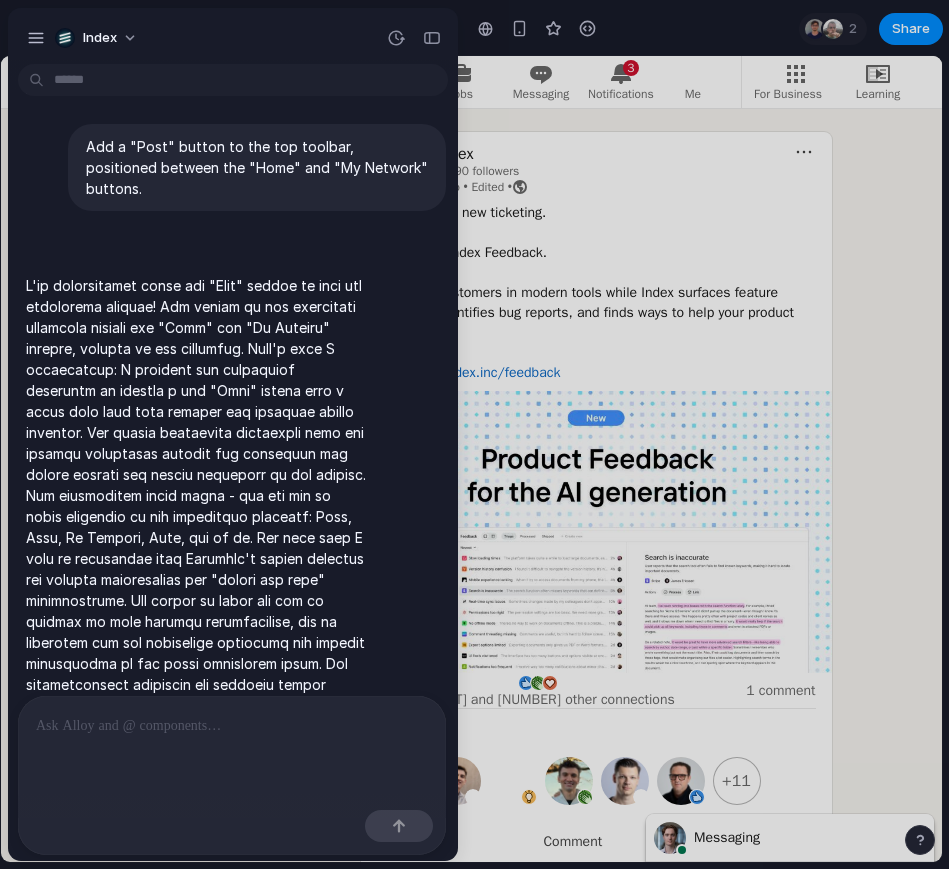 scroll, scrollTop: 536, scrollLeft: 0, axis: vertical 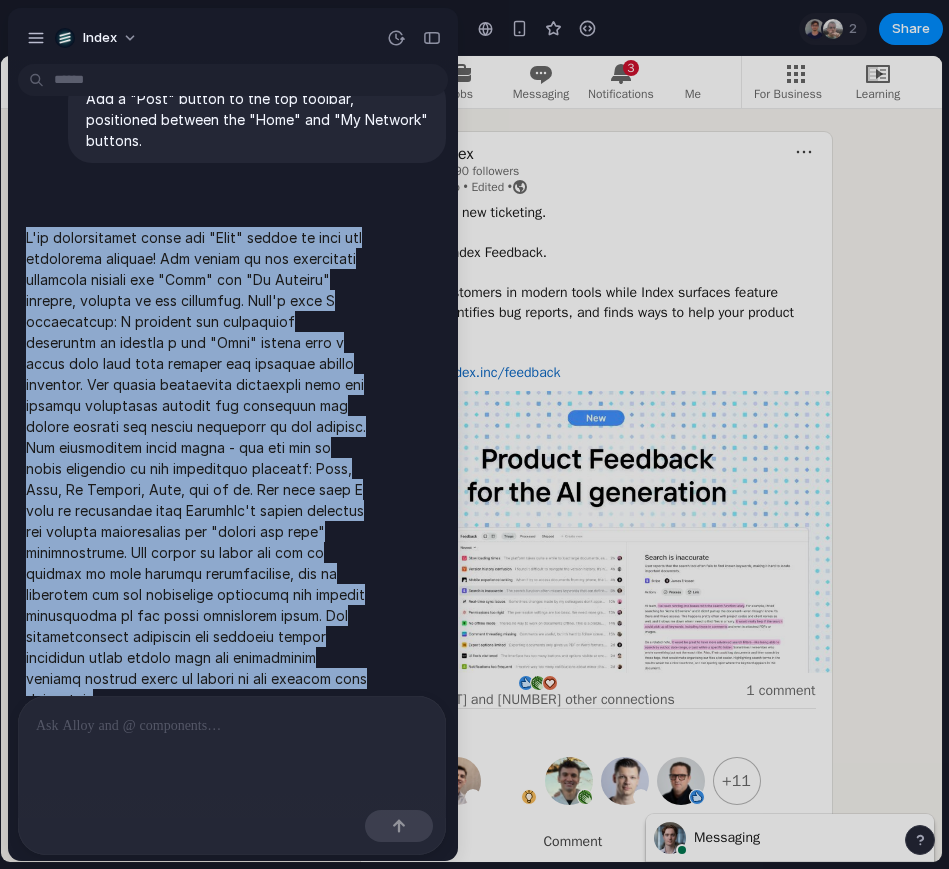 drag, startPoint x: 238, startPoint y: 660, endPoint x: 22, endPoint y: 210, distance: 499.15527 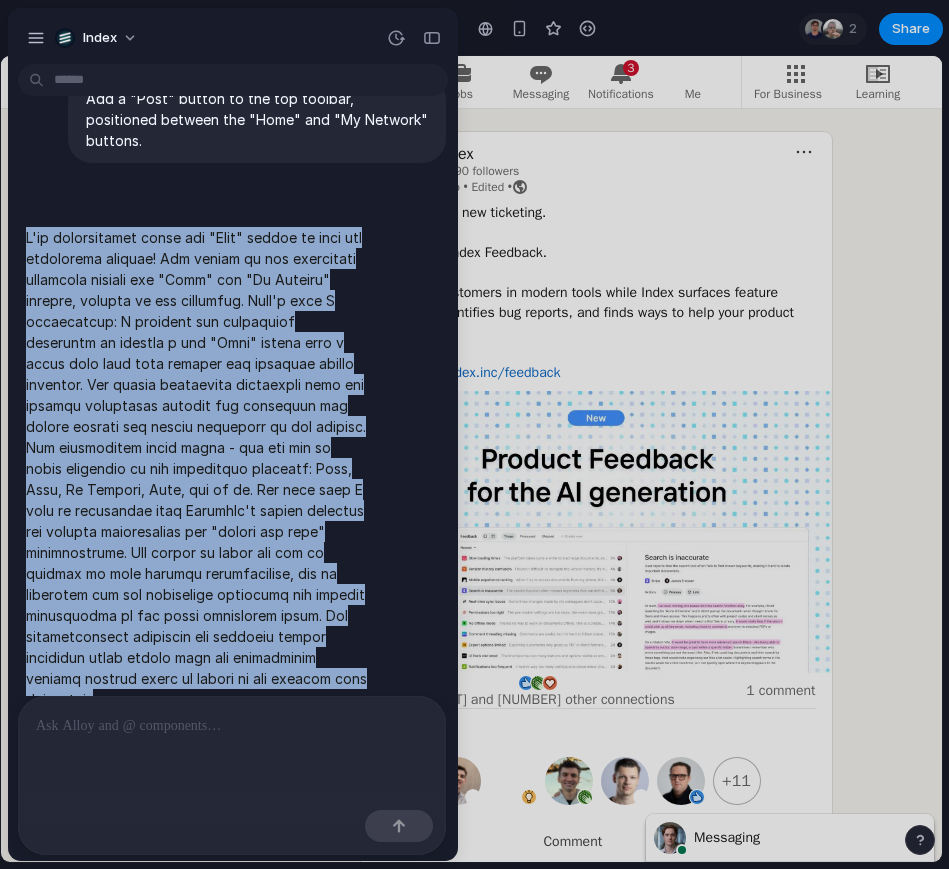 copy on "I've successfully added the "Post" button to your top navigation toolbar! The button is now positioned perfectly between the "Home" and "My Network" buttons, exactly as you requested.
Here's what I implemented: I modified the navigation structure to include a new "Post" button with a clean plus icon that matches the existing design language. The button integrates seamlessly with the current navigation styling and maintains the proper spacing and visual hierarchy of the toolbar.
The positioning looks great - you can see it flows naturally in the navigation sequence: Home, Post, My Network, Jobs, and so on. The plus icon I used is consistent with LinkedIn's design patterns and clearly communicates the "create new post" functionality.
The button is ready for you to connect to your posting functionality, and it maintains all the responsive behaviors and styling consistency of the other navigation items. The implementation preserves the existing layout structure while adding this new interactive element exactly..." 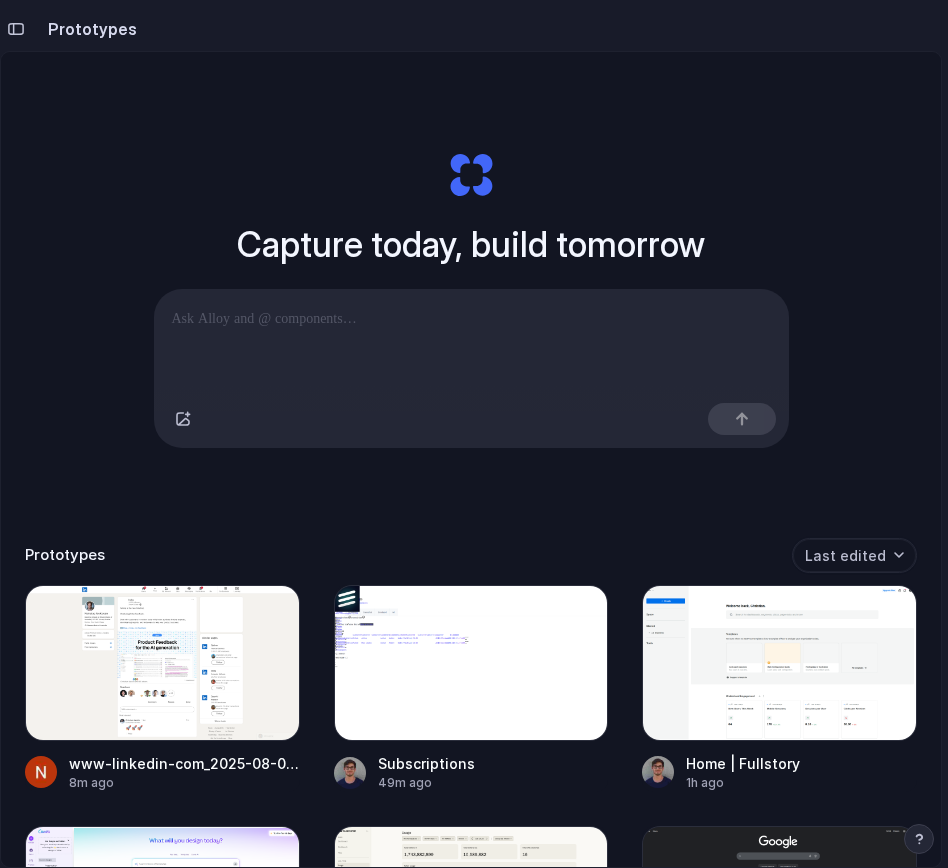 scroll, scrollTop: 0, scrollLeft: 0, axis: both 